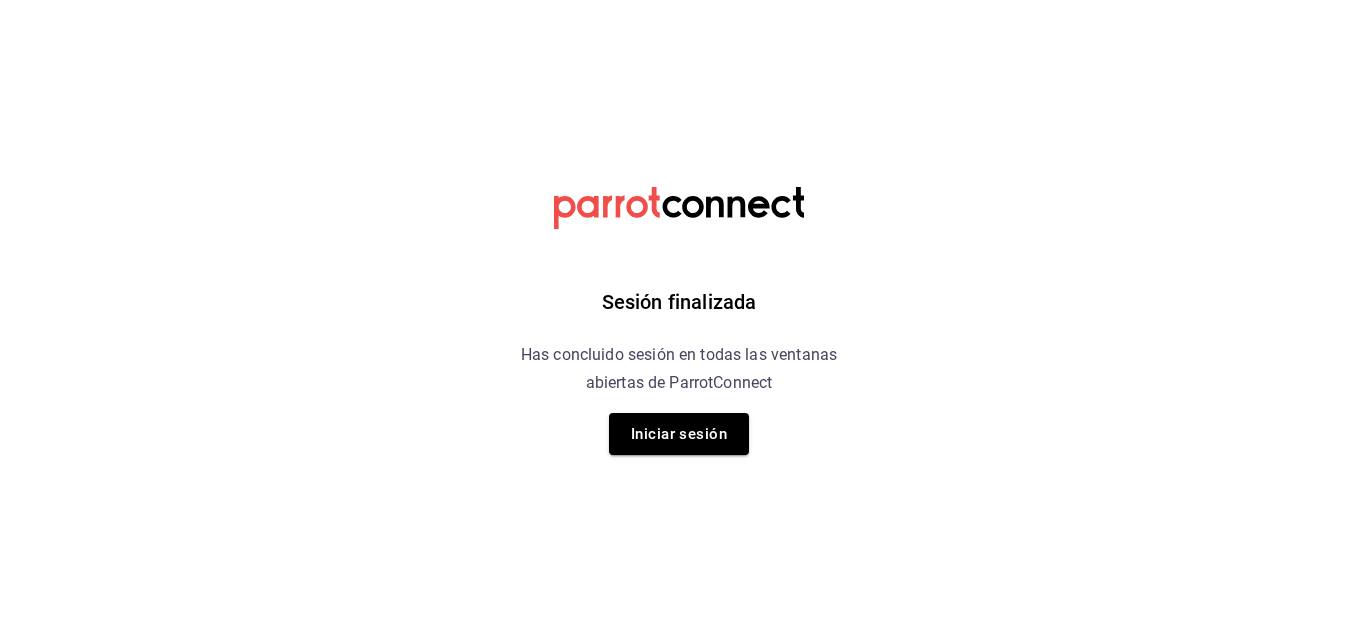 scroll, scrollTop: 0, scrollLeft: 0, axis: both 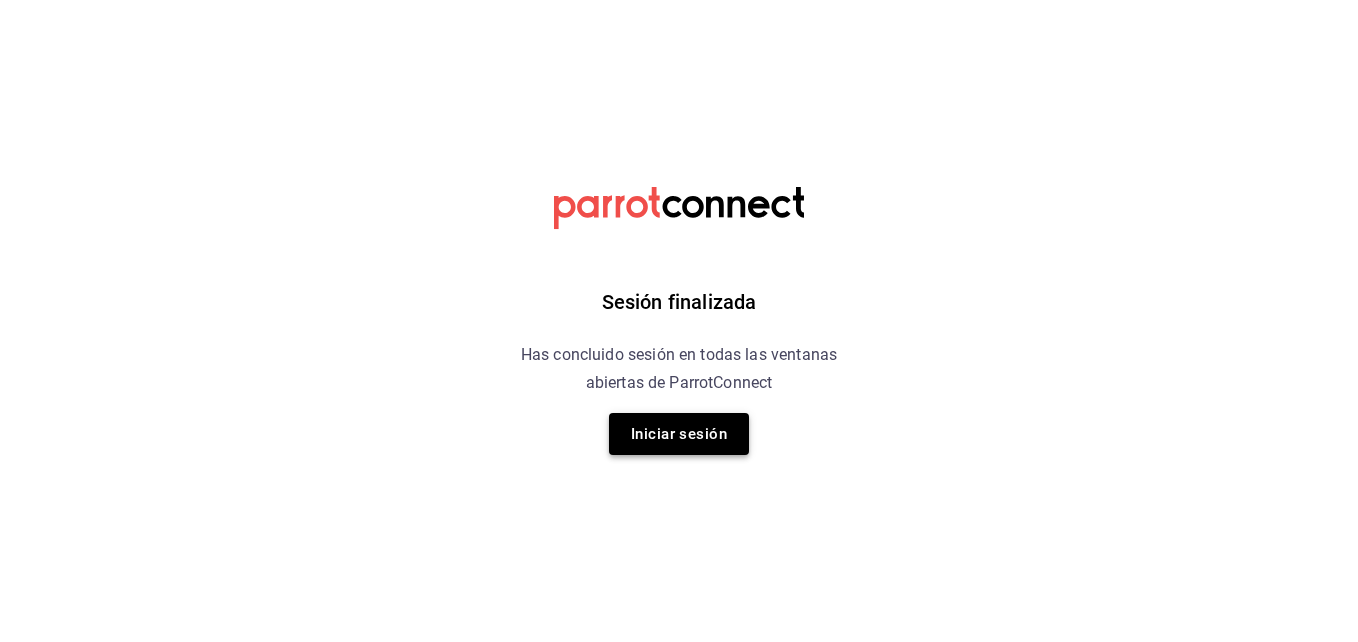 click on "Iniciar sesión" at bounding box center [679, 434] 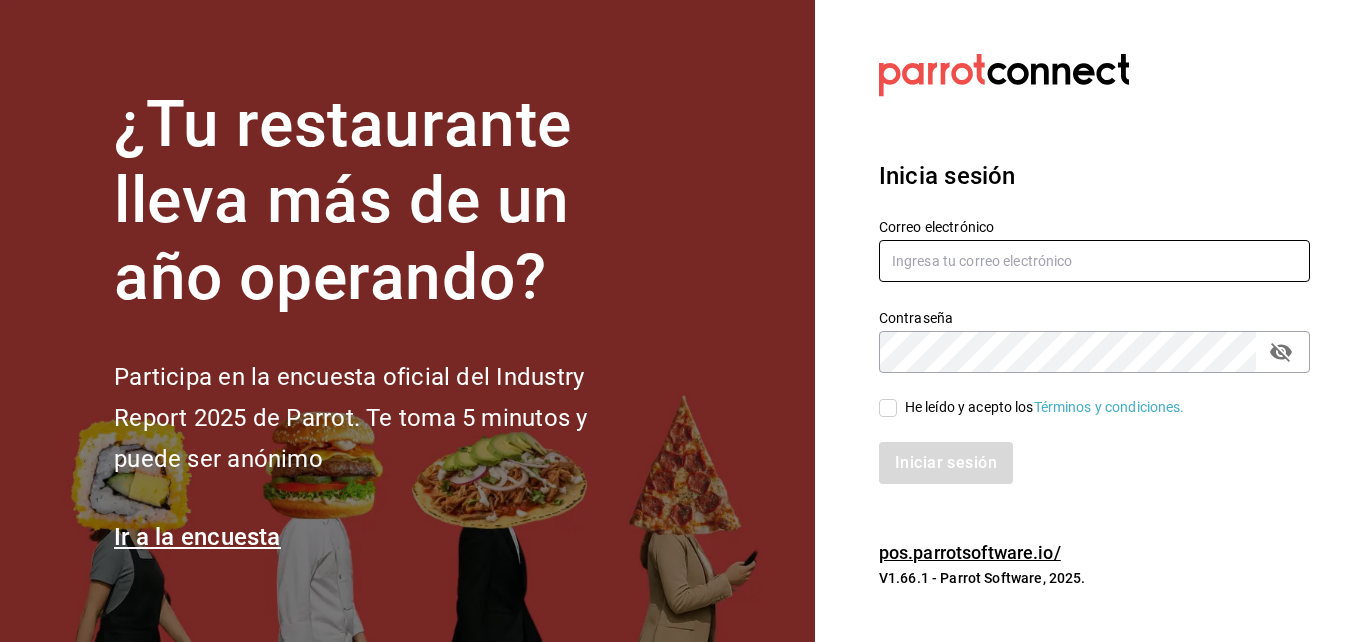 type on "[USERNAME]@example.com" 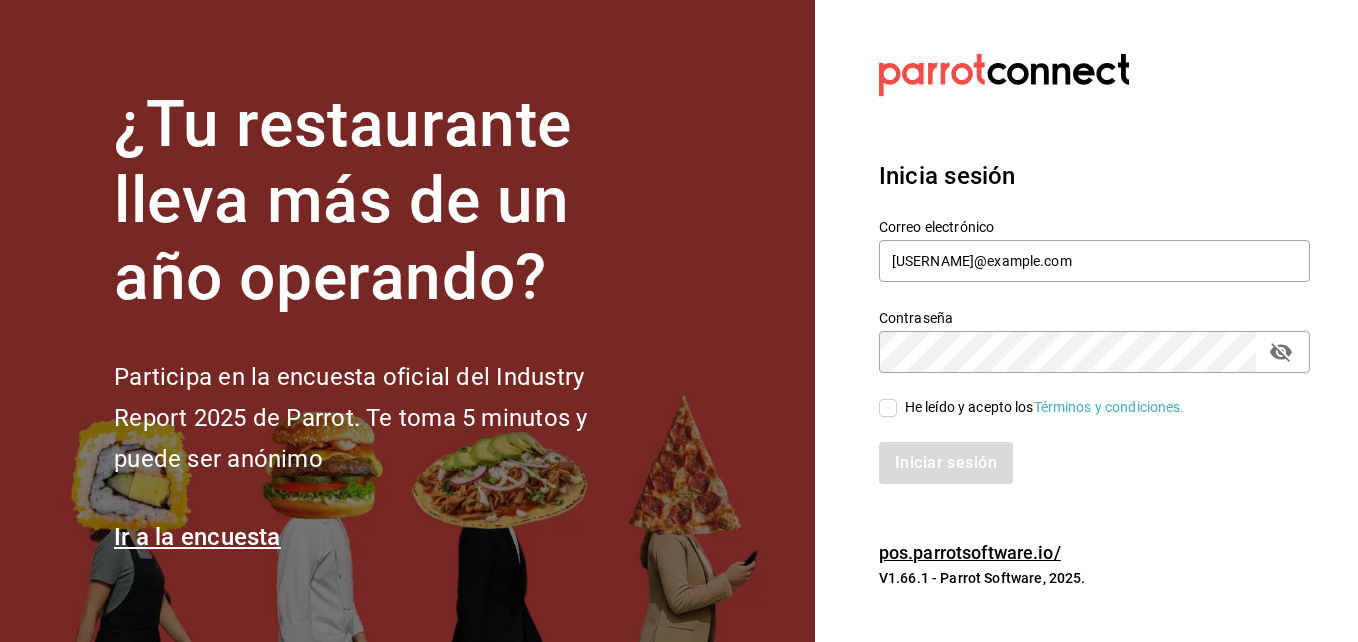 click on "He leído y acepto los  Términos y condiciones." at bounding box center (888, 408) 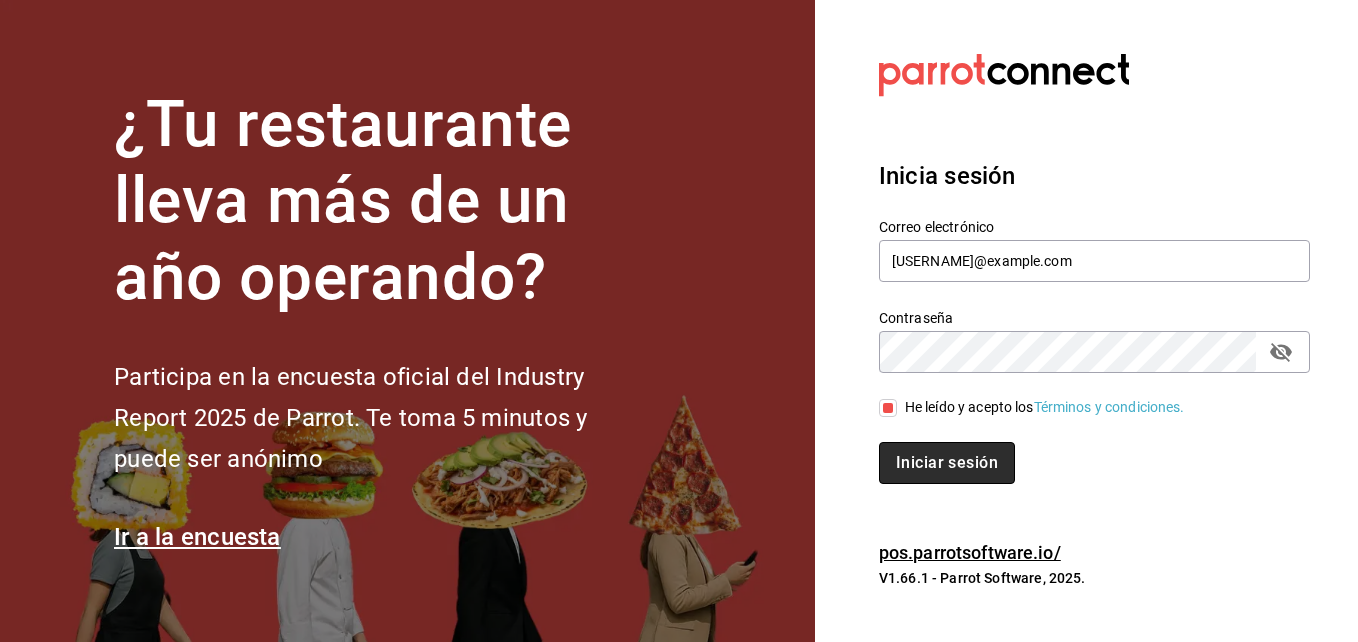 click on "Iniciar sesión" at bounding box center (947, 463) 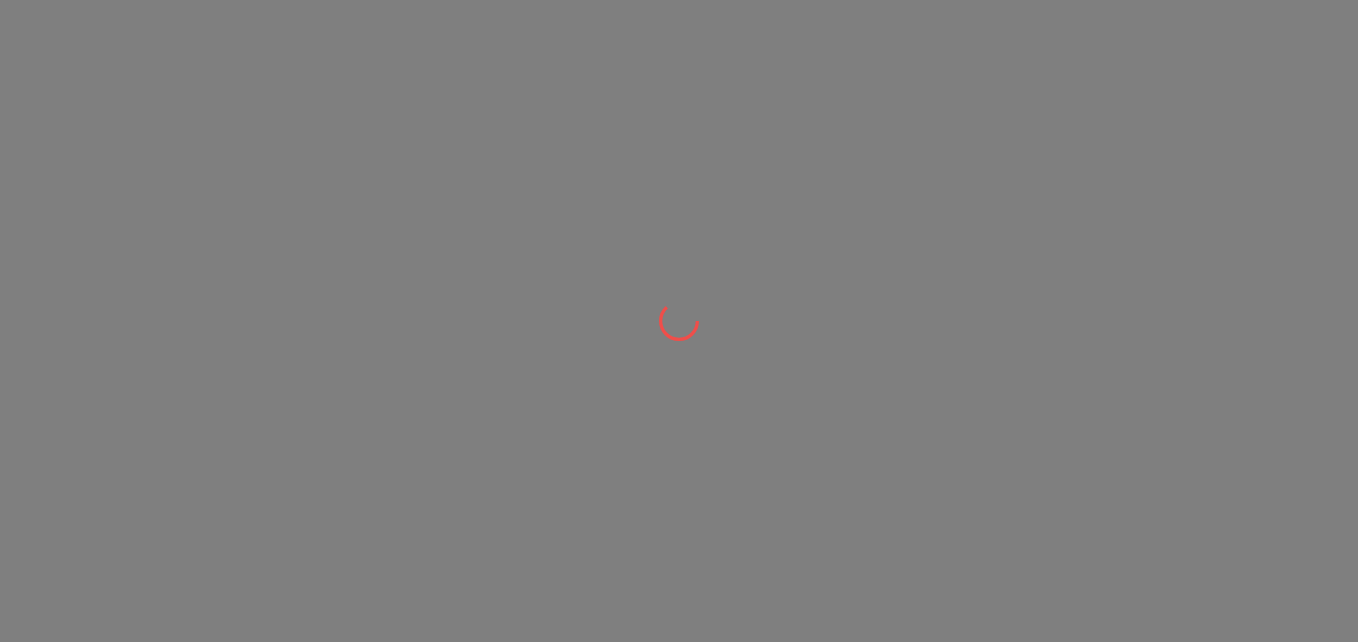 scroll, scrollTop: 0, scrollLeft: 0, axis: both 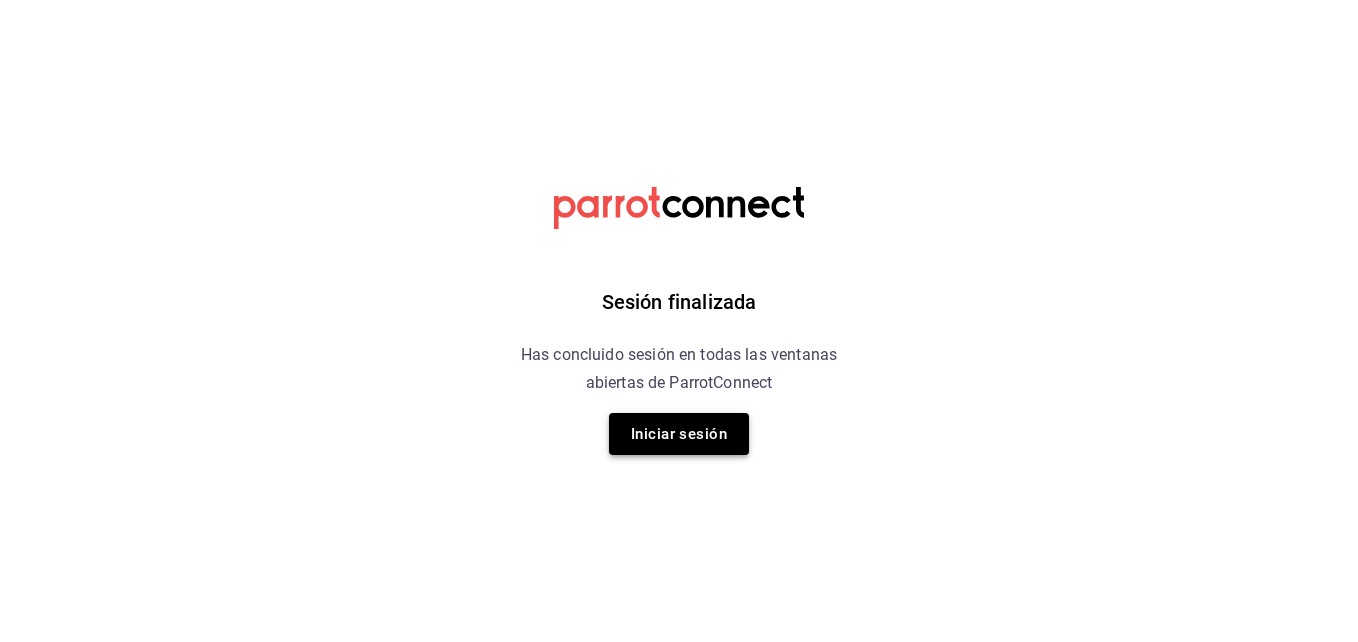 click on "Iniciar sesión" at bounding box center [679, 434] 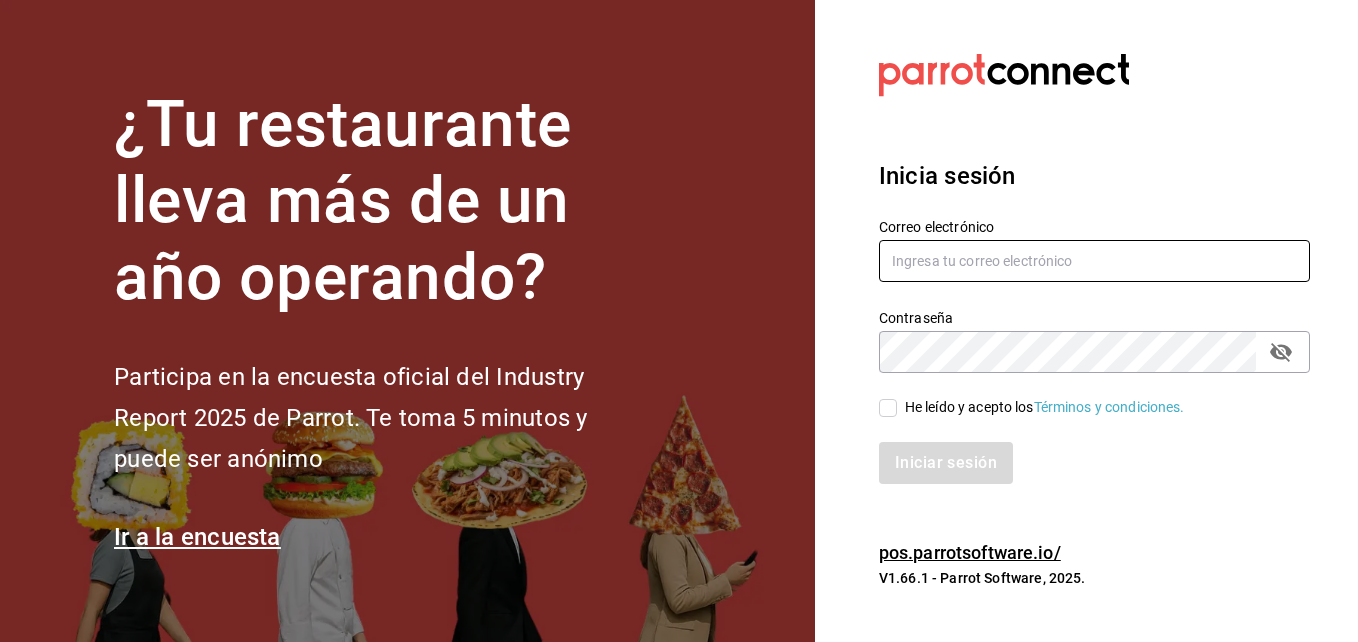 type on "[USERNAME]@example.com" 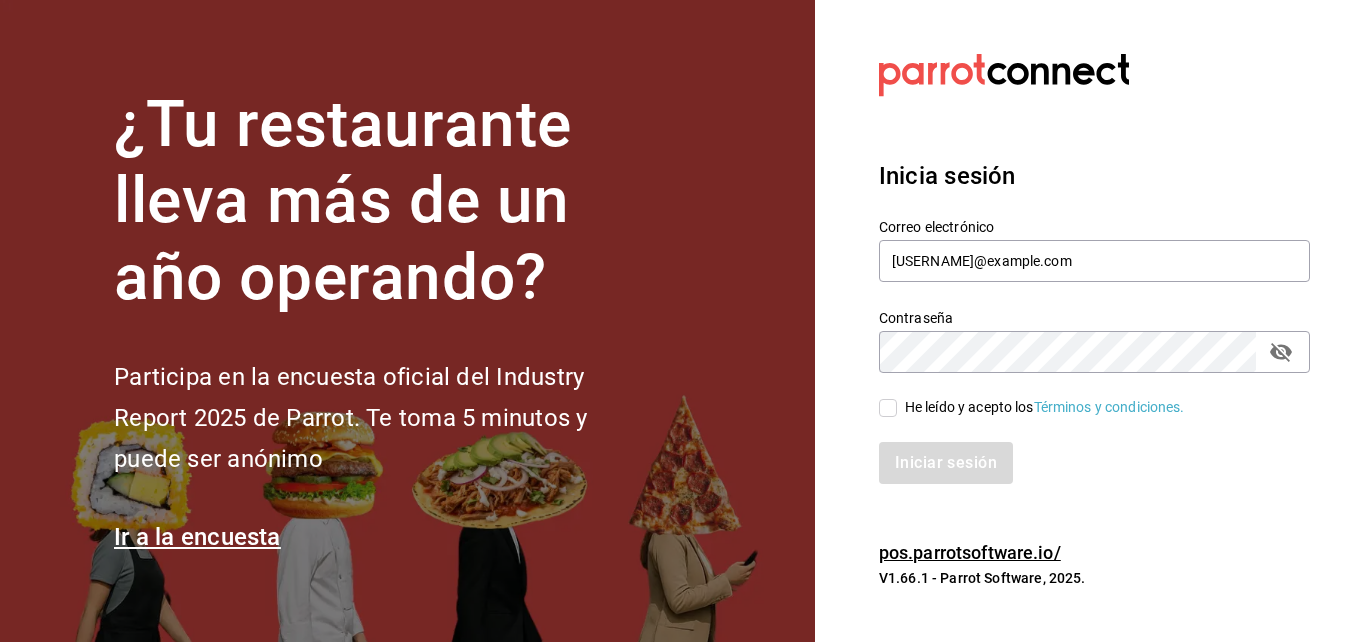 click on "He leído y acepto los  Términos y condiciones." at bounding box center [888, 408] 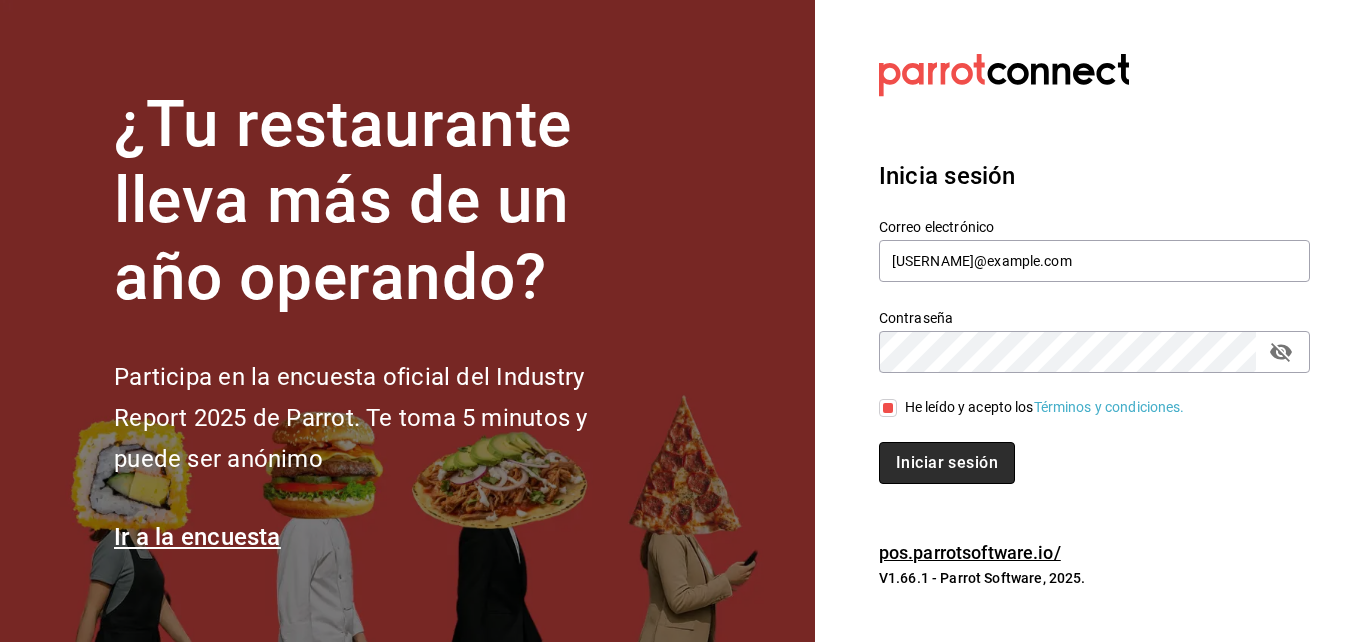 click on "Iniciar sesión" at bounding box center [947, 463] 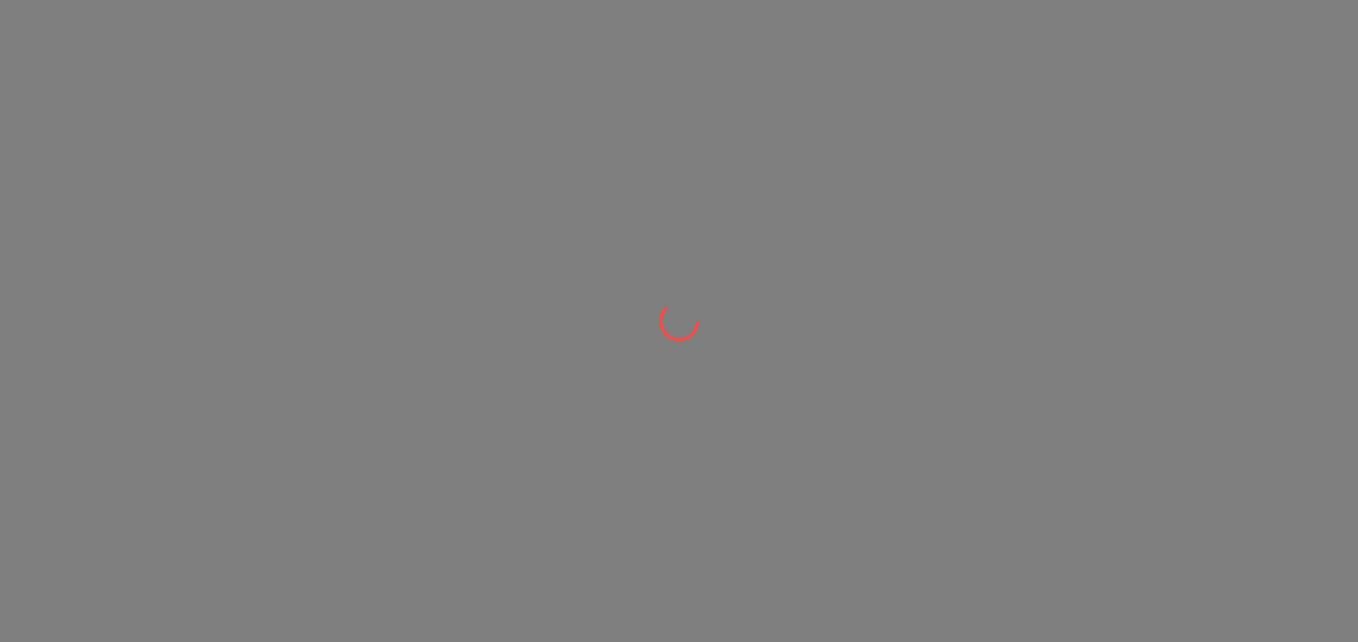 scroll, scrollTop: 0, scrollLeft: 0, axis: both 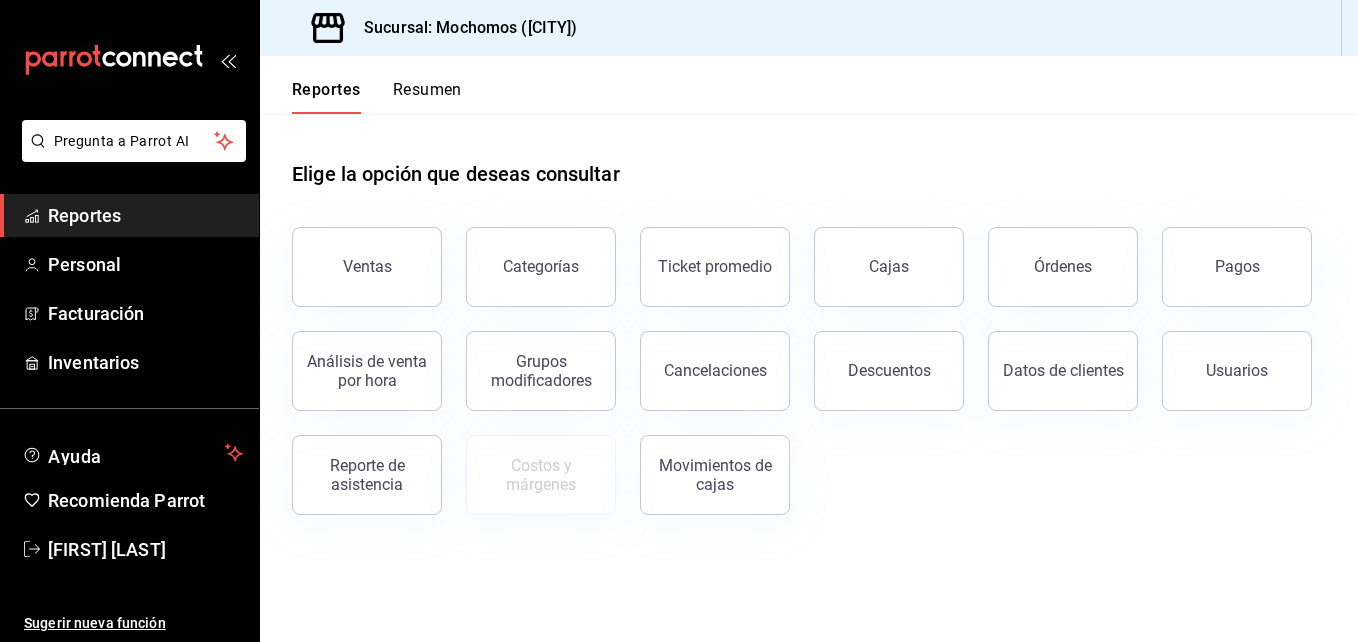 click on "Reportes" at bounding box center [145, 215] 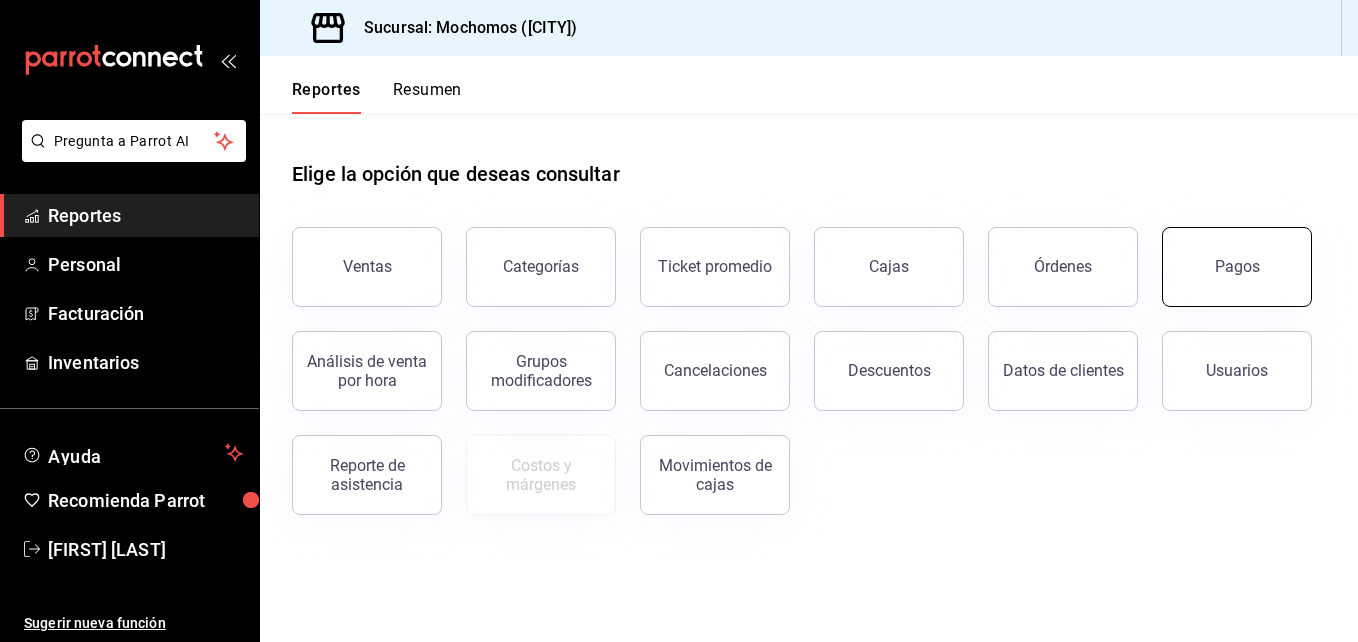 click on "Pagos" at bounding box center [1237, 267] 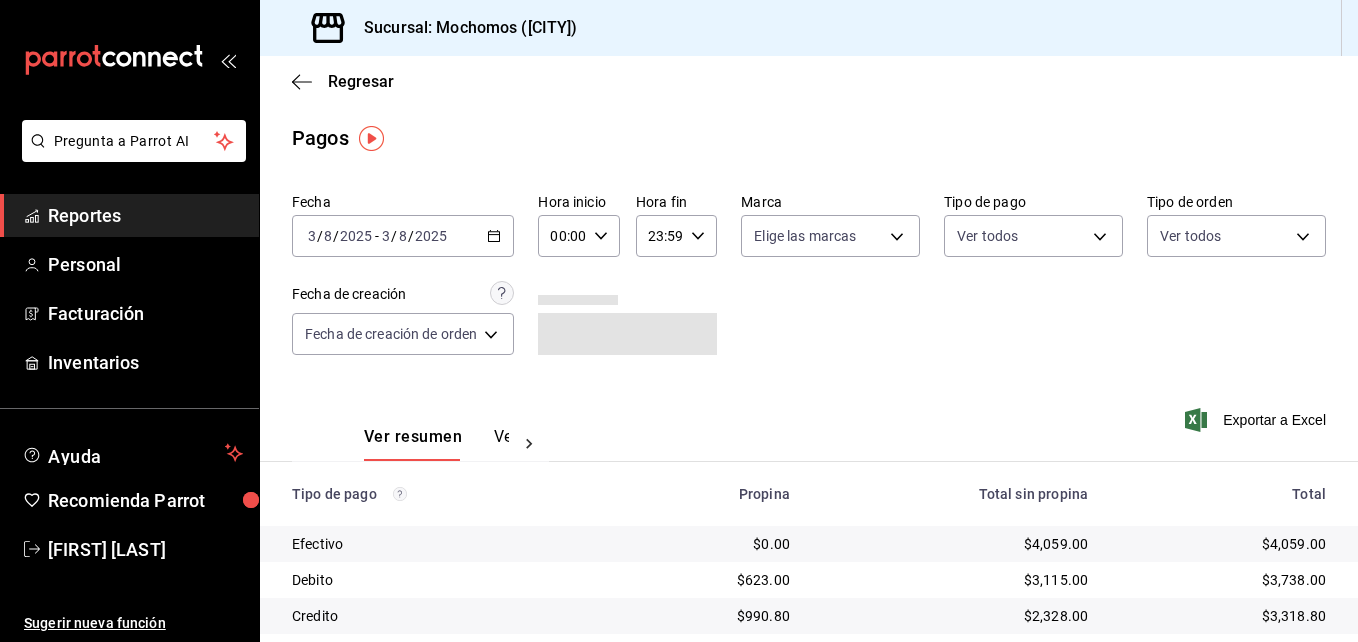 click 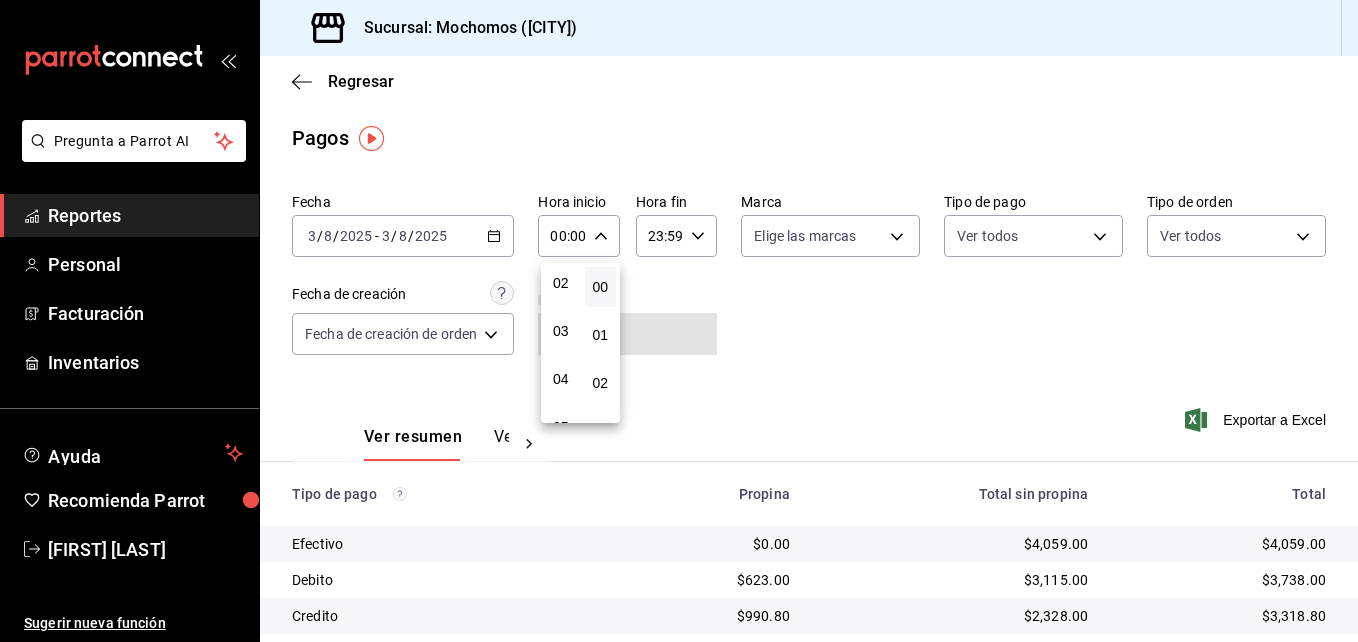 scroll, scrollTop: 200, scrollLeft: 0, axis: vertical 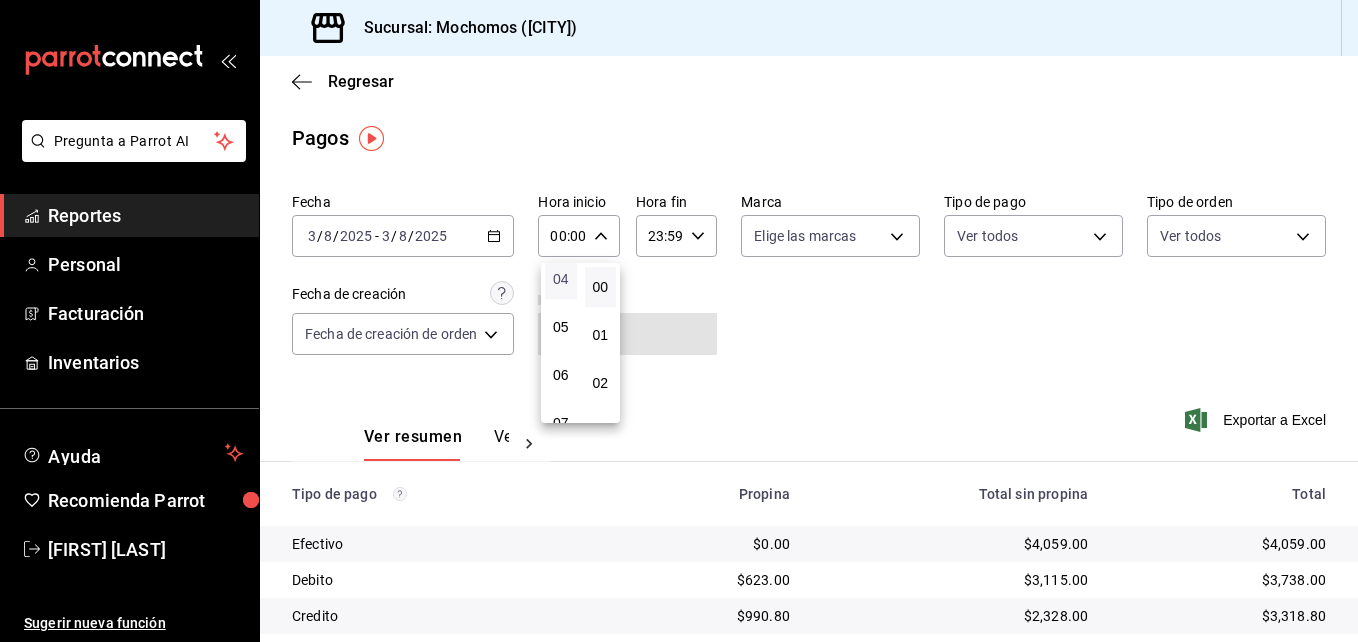click on "04" at bounding box center [561, 279] 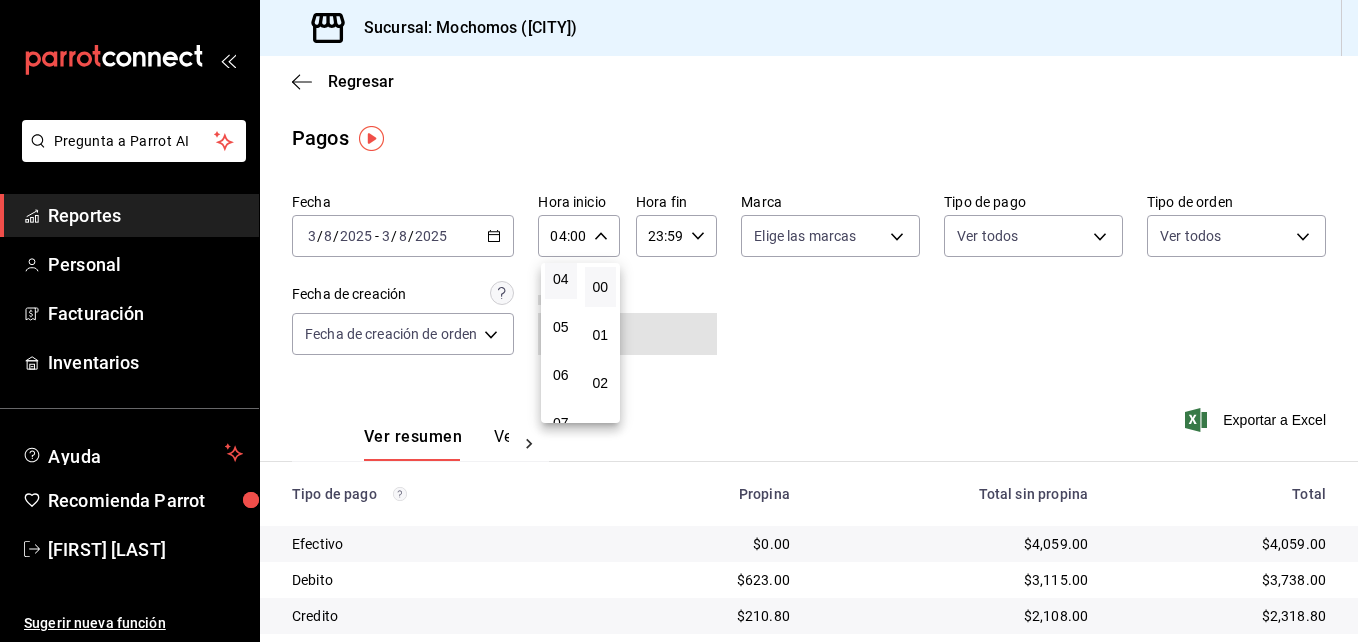 click at bounding box center (679, 321) 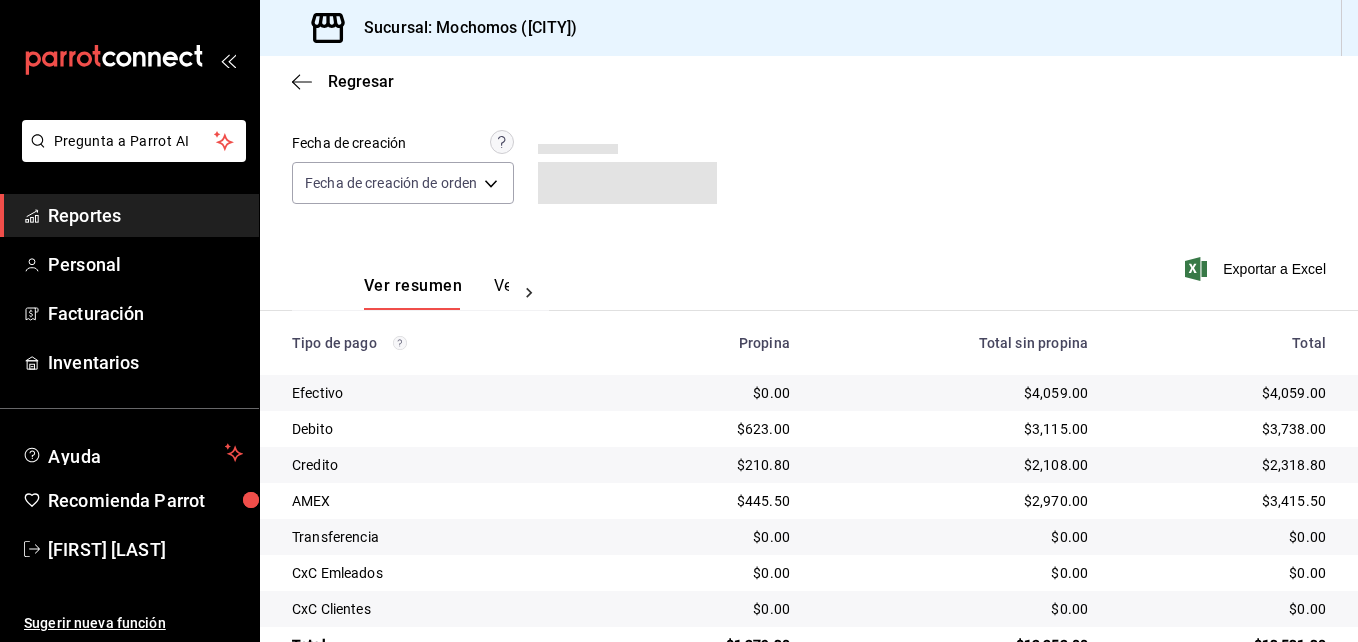 scroll, scrollTop: 205, scrollLeft: 0, axis: vertical 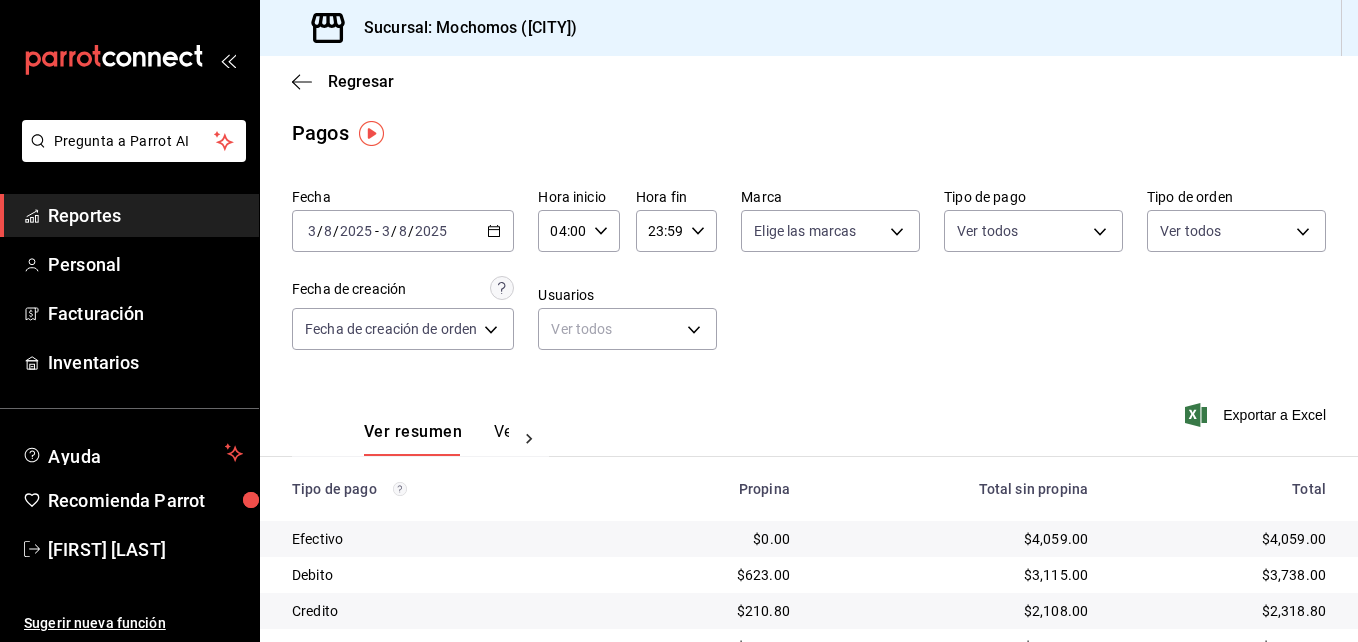 click on "Reportes" at bounding box center [145, 215] 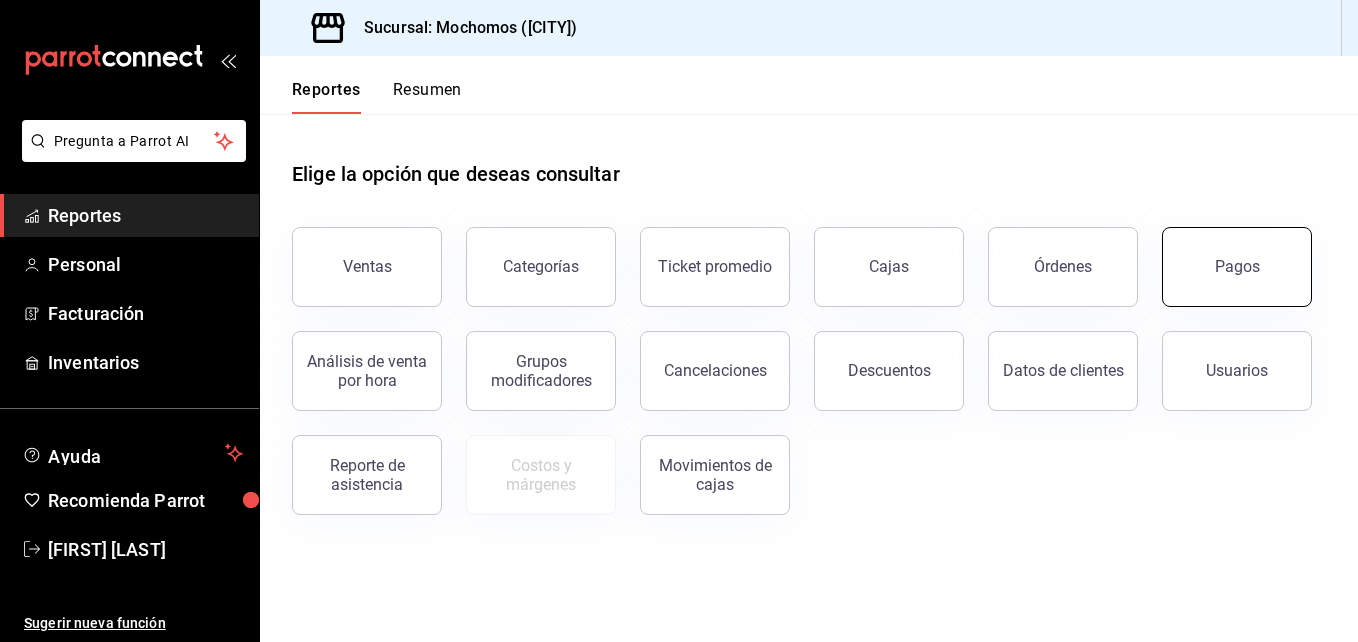 drag, startPoint x: 1192, startPoint y: 245, endPoint x: 1205, endPoint y: 267, distance: 25.553865 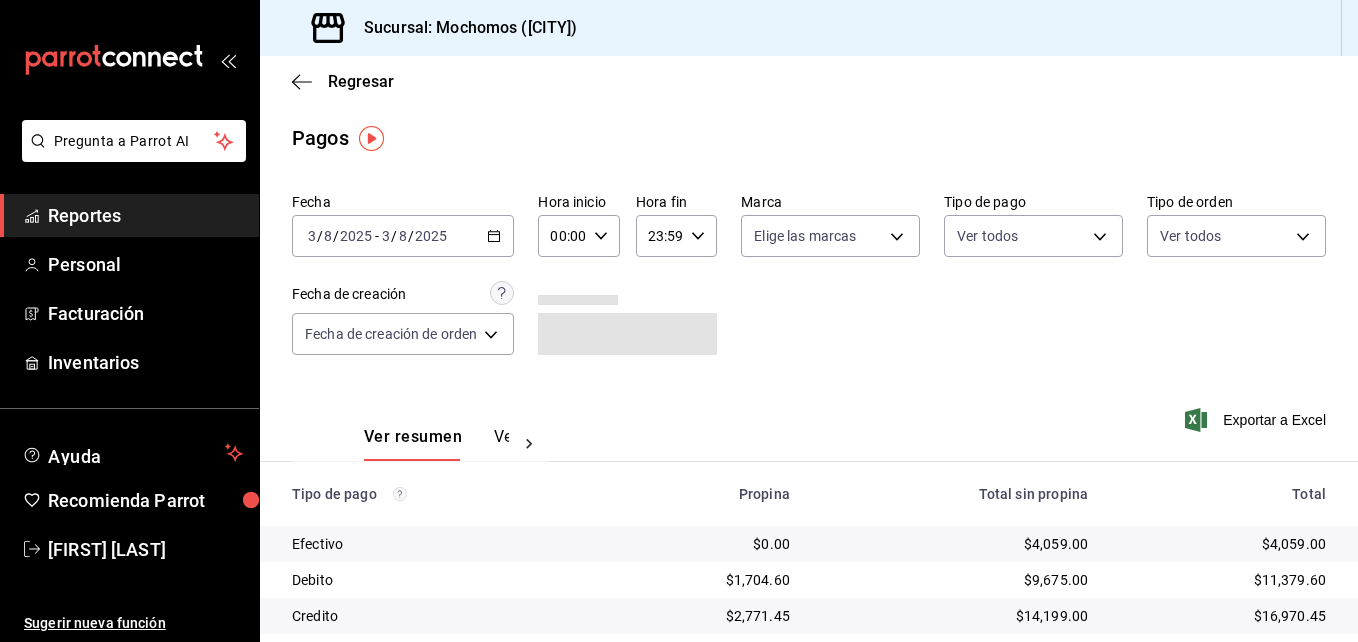click on "2025-08-03 3 / 8 / 2025 - 2025-08-03 3 / 8 / 2025" at bounding box center (403, 236) 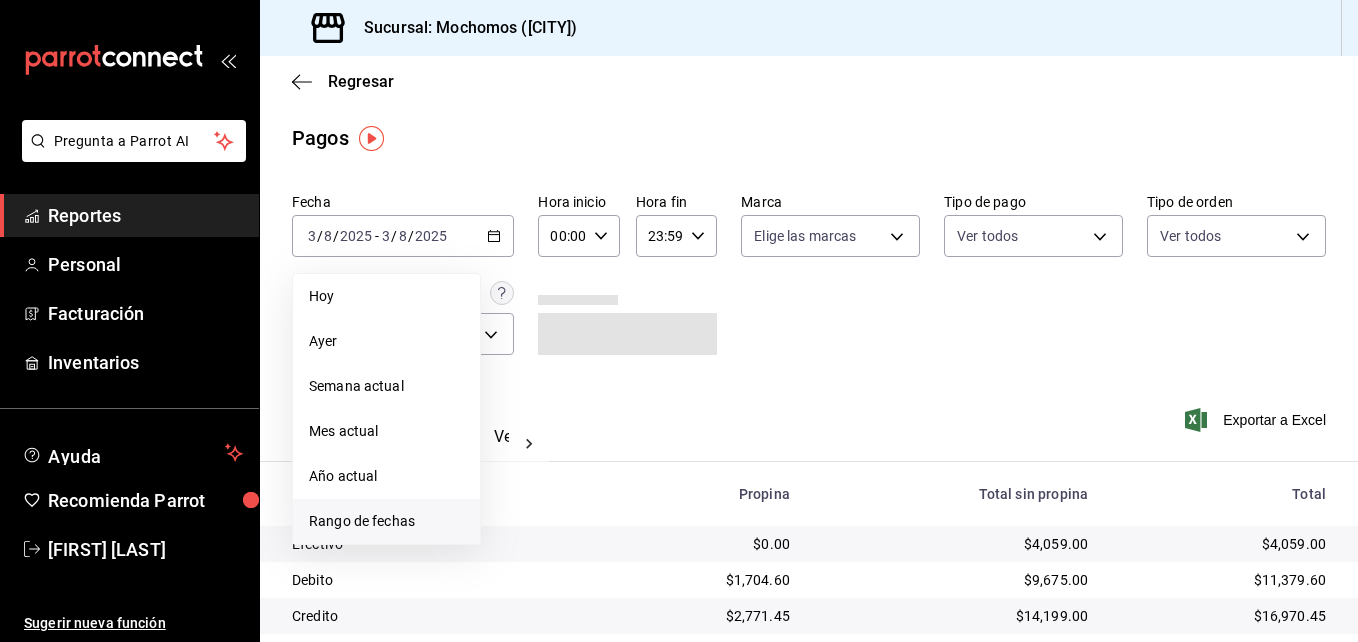 click on "Rango de fechas" at bounding box center (386, 521) 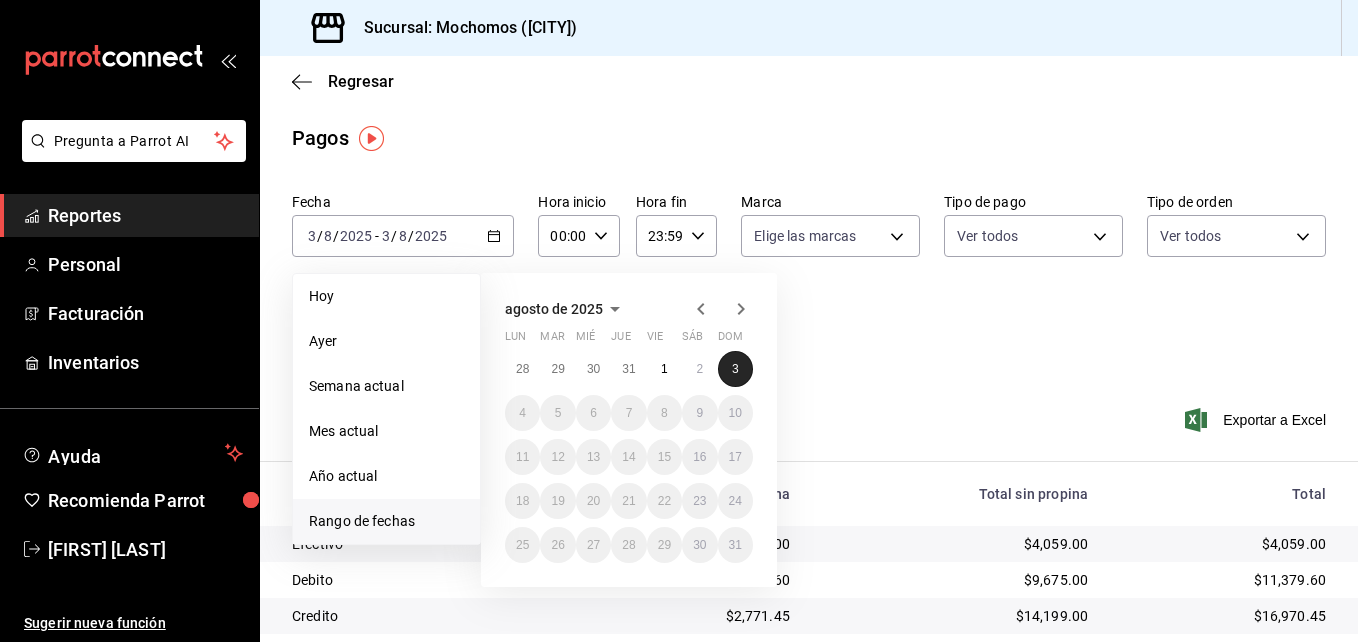click on "3" at bounding box center [735, 369] 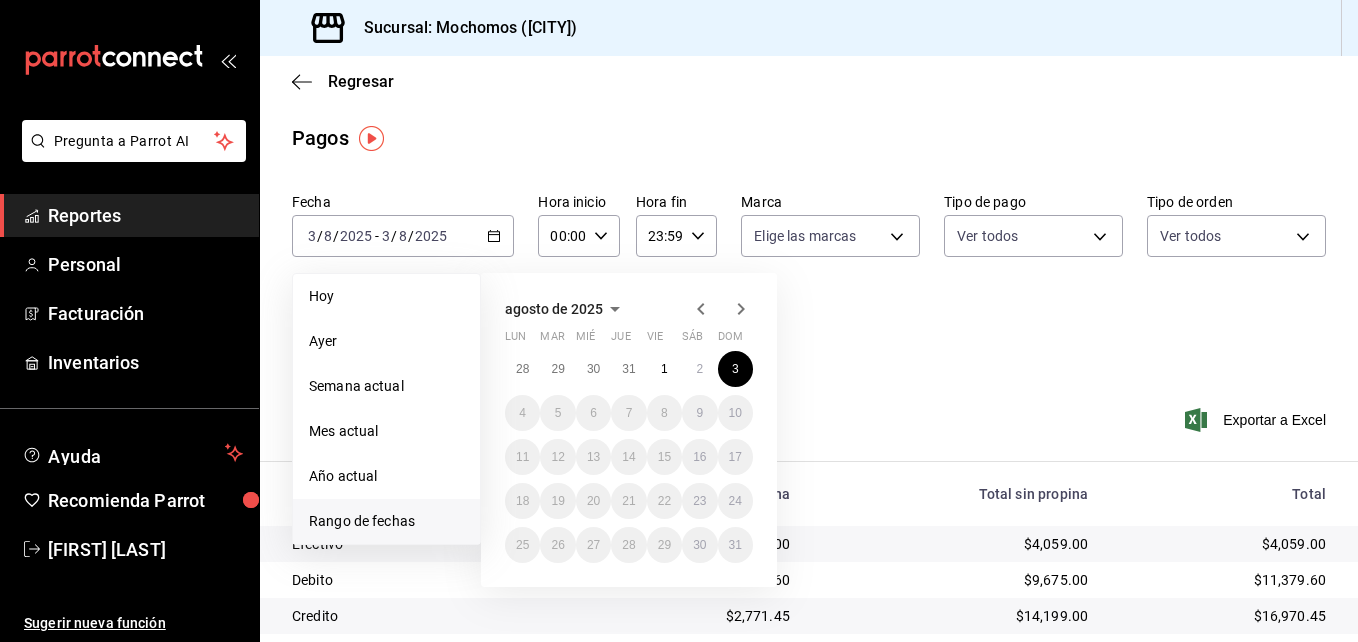 click 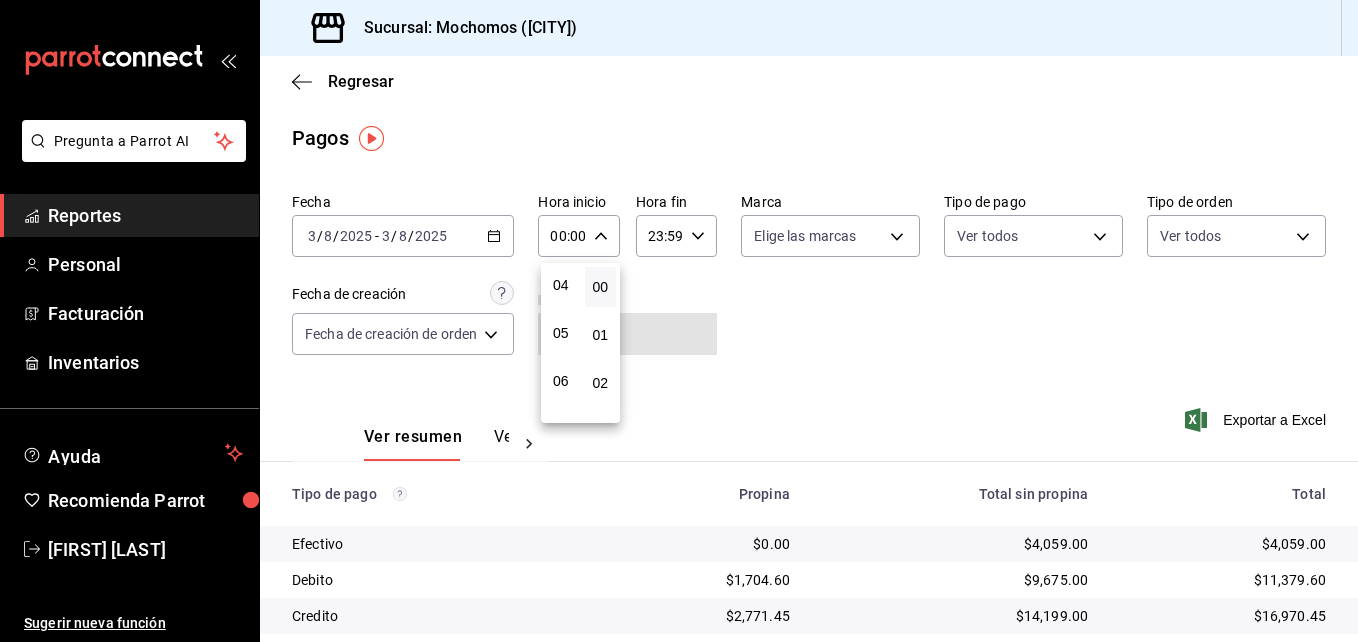 scroll, scrollTop: 200, scrollLeft: 0, axis: vertical 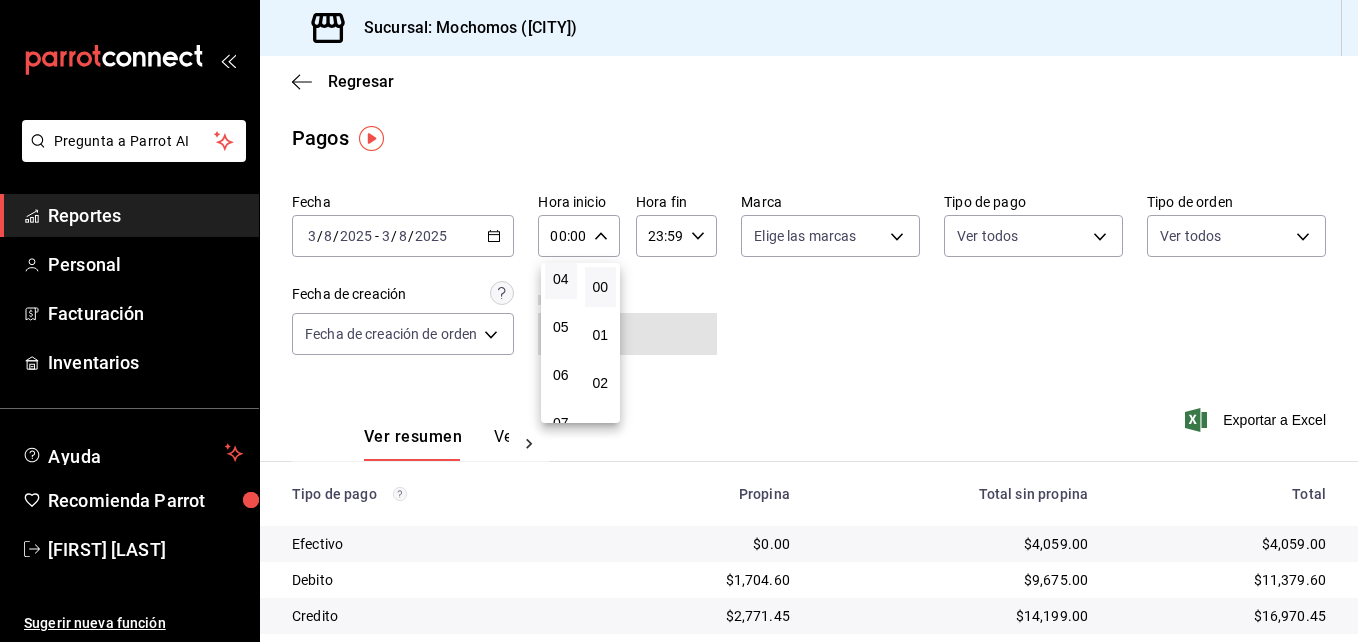 click on "04" at bounding box center (561, 279) 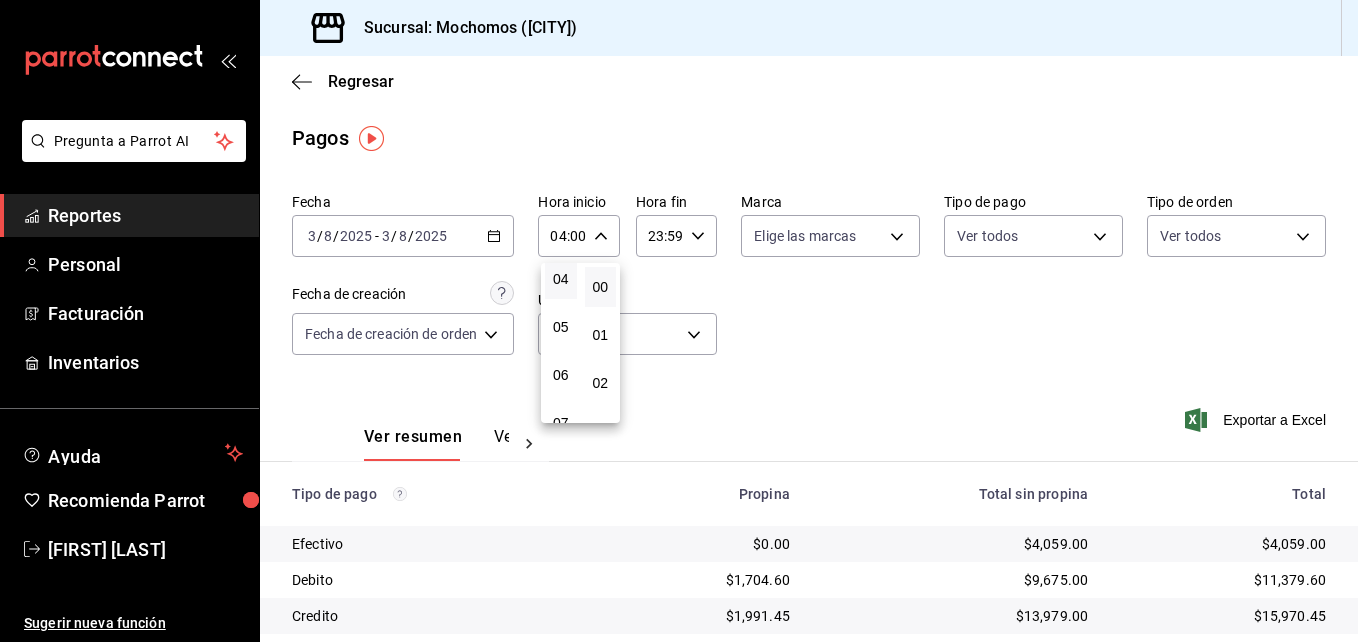 drag, startPoint x: 1349, startPoint y: 350, endPoint x: 1349, endPoint y: 408, distance: 58 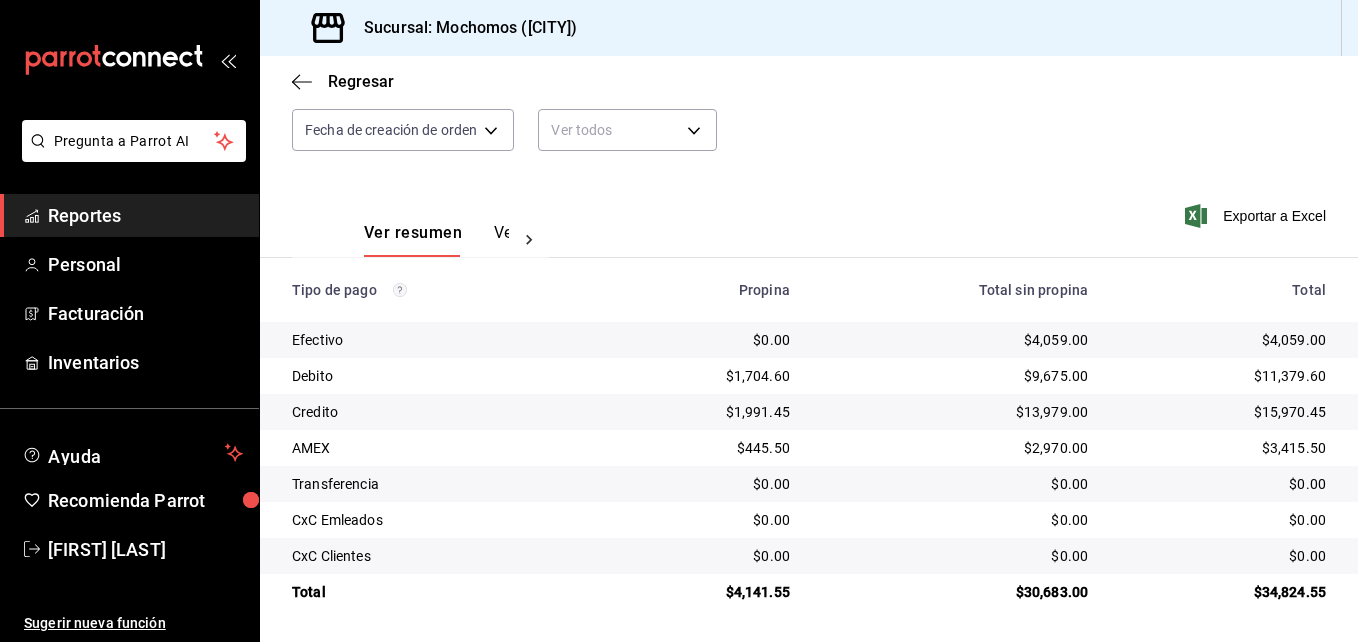 scroll, scrollTop: 205, scrollLeft: 0, axis: vertical 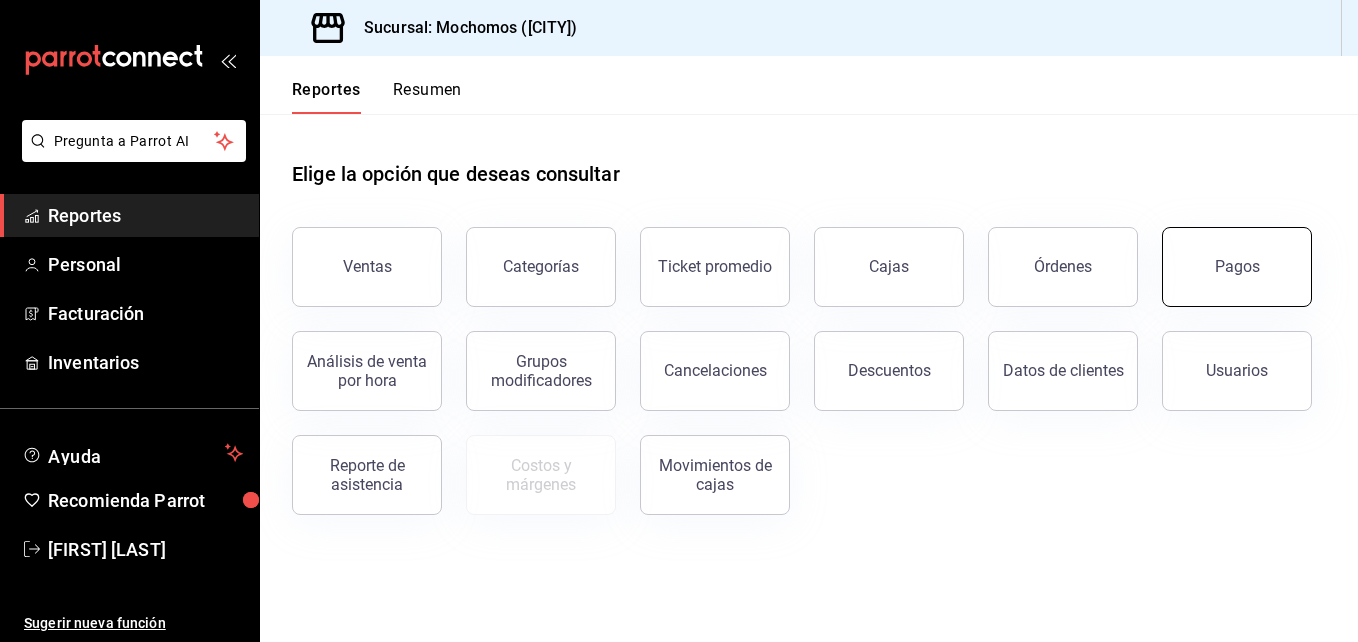 click on "Pagos" at bounding box center (1237, 267) 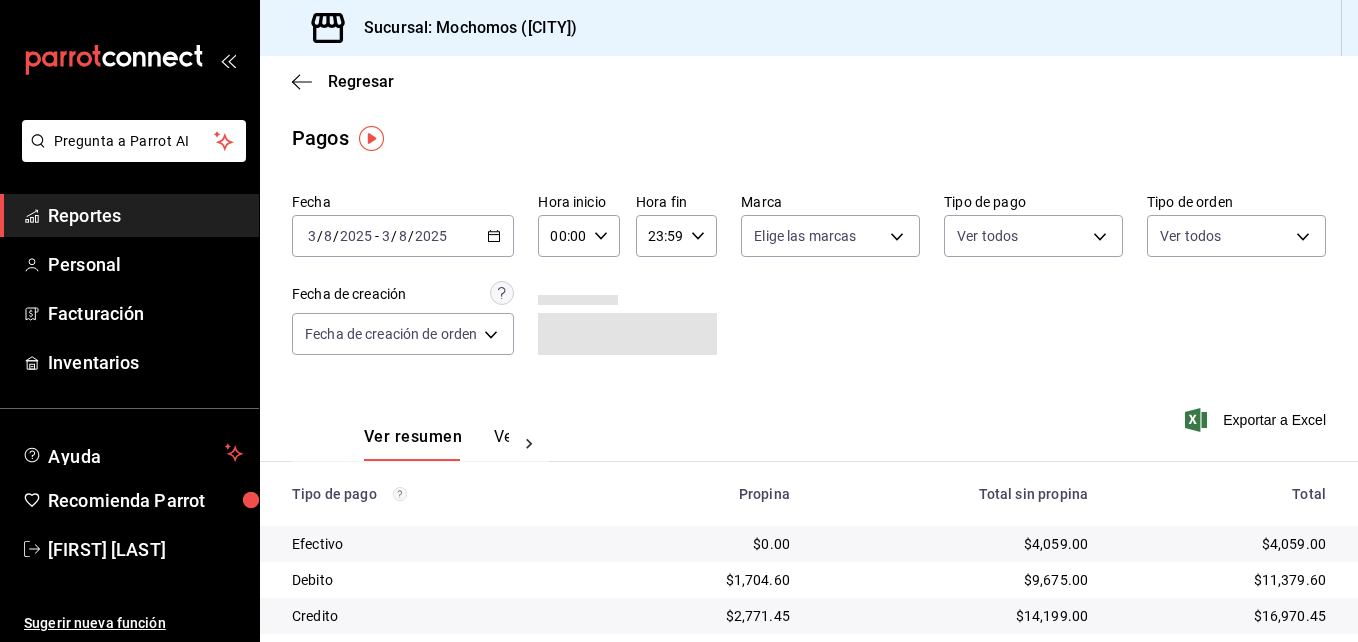 click on "00:00" at bounding box center (561, 236) 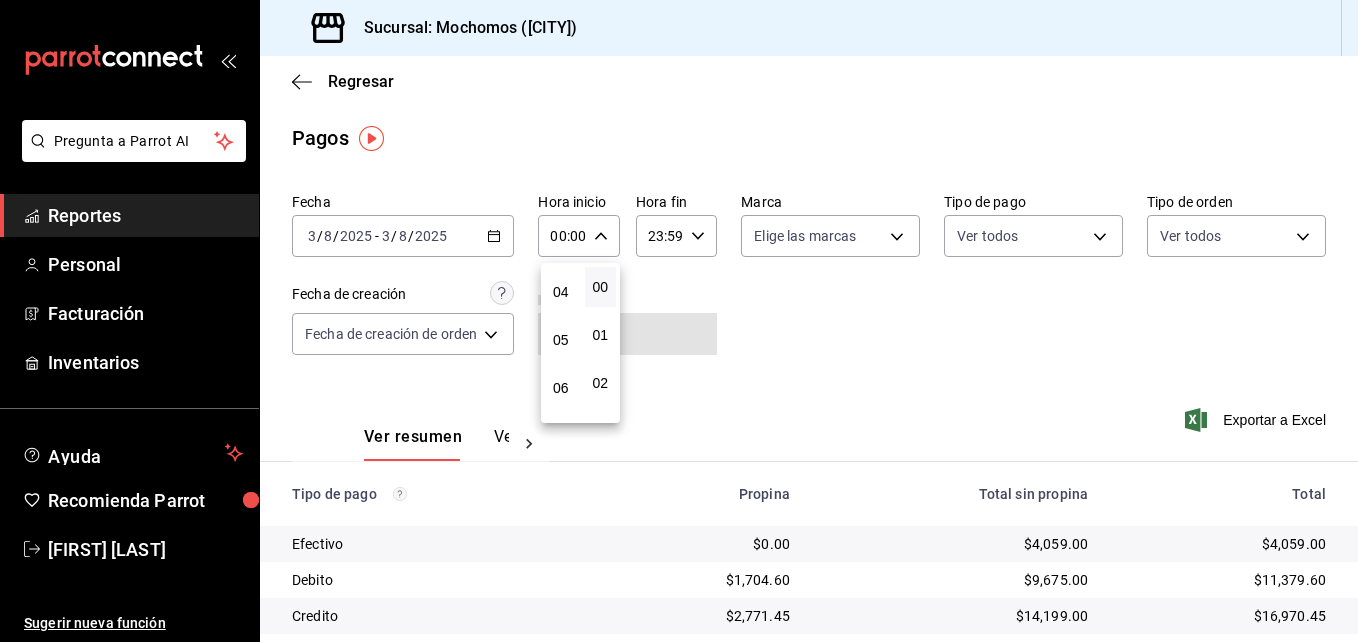 scroll, scrollTop: 200, scrollLeft: 0, axis: vertical 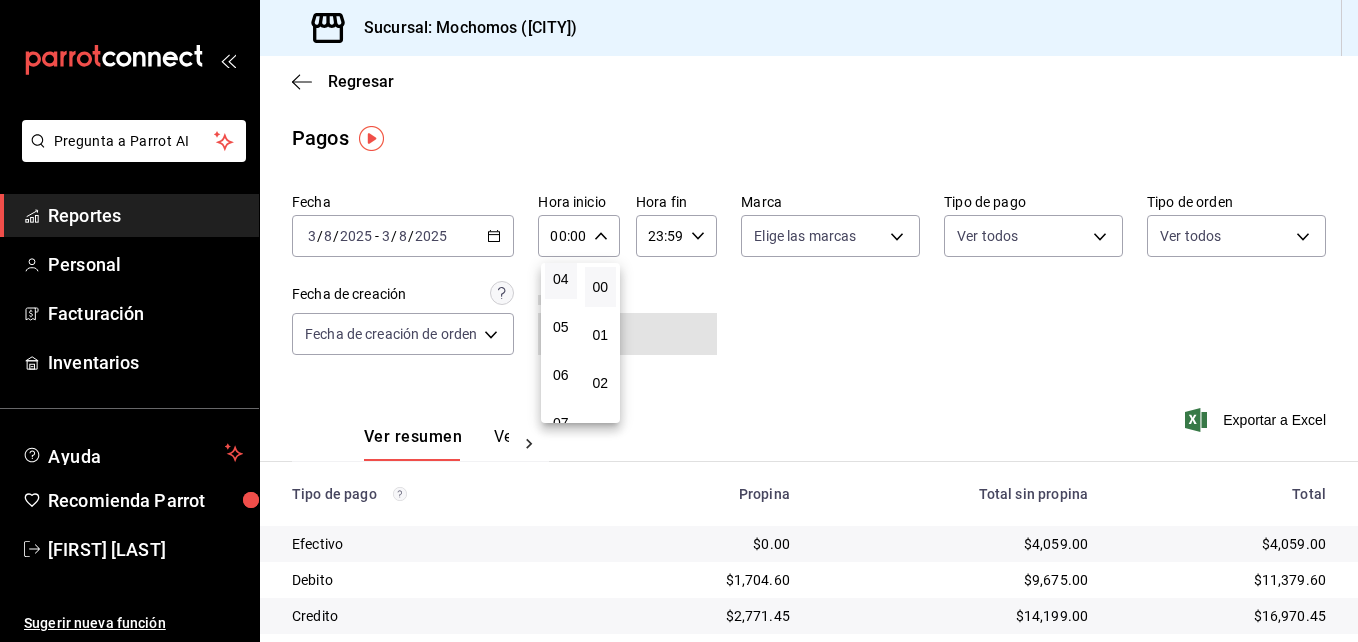 click on "04" at bounding box center [561, 279] 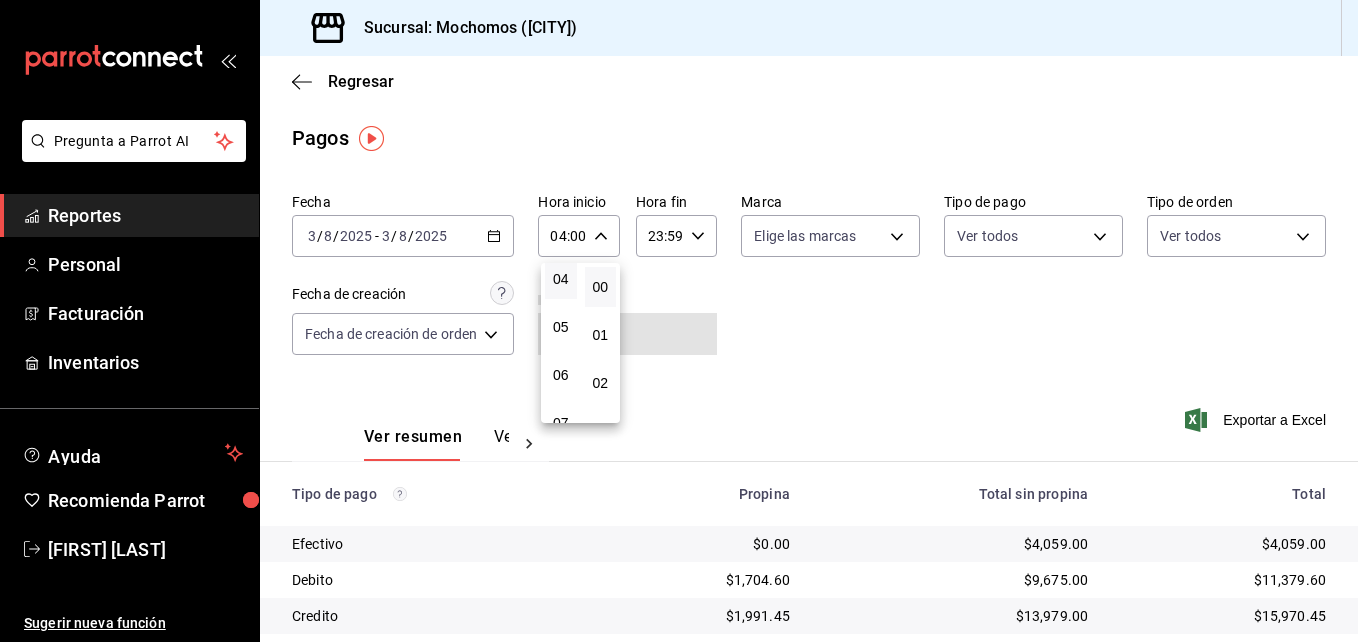 drag, startPoint x: 829, startPoint y: 360, endPoint x: 840, endPoint y: 360, distance: 11 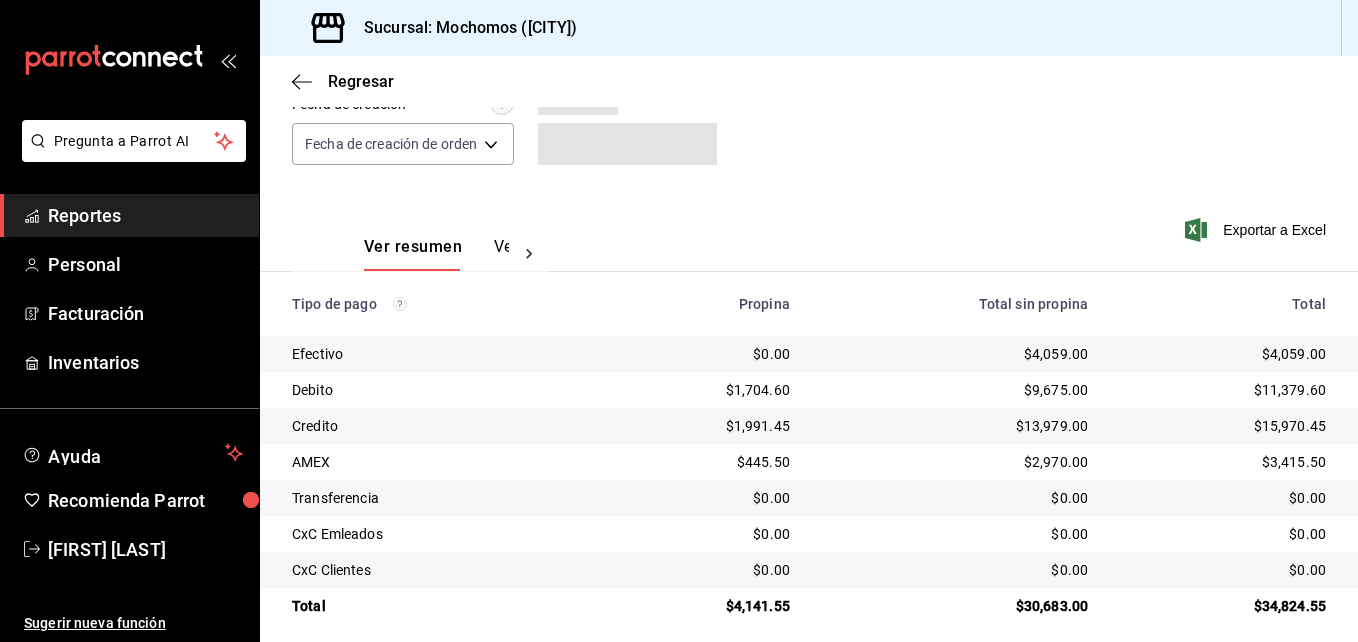 scroll, scrollTop: 205, scrollLeft: 0, axis: vertical 